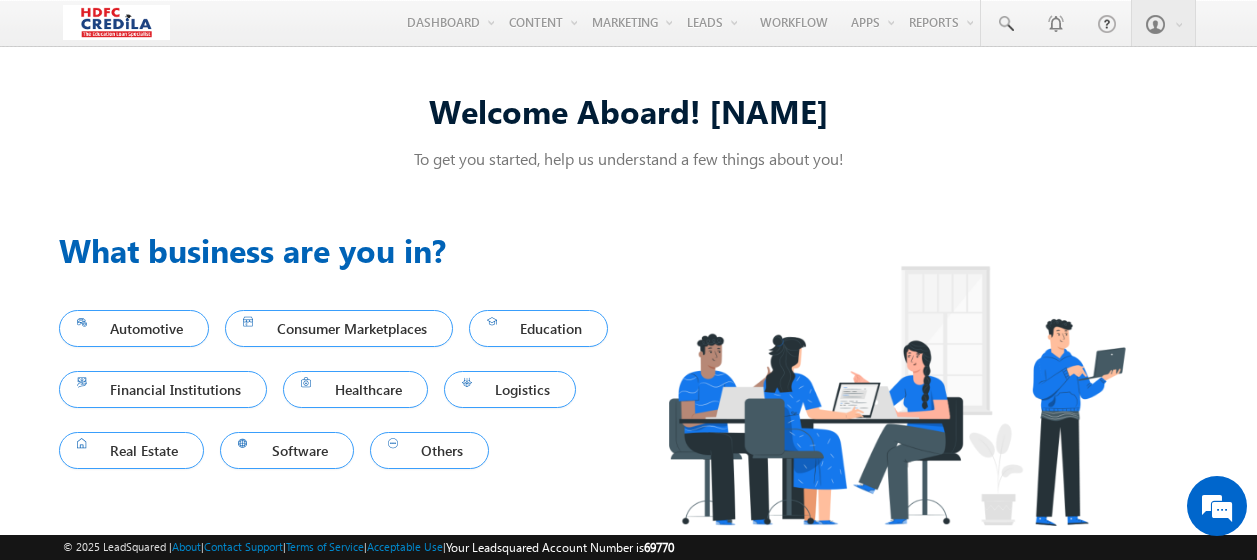 scroll, scrollTop: 0, scrollLeft: 0, axis: both 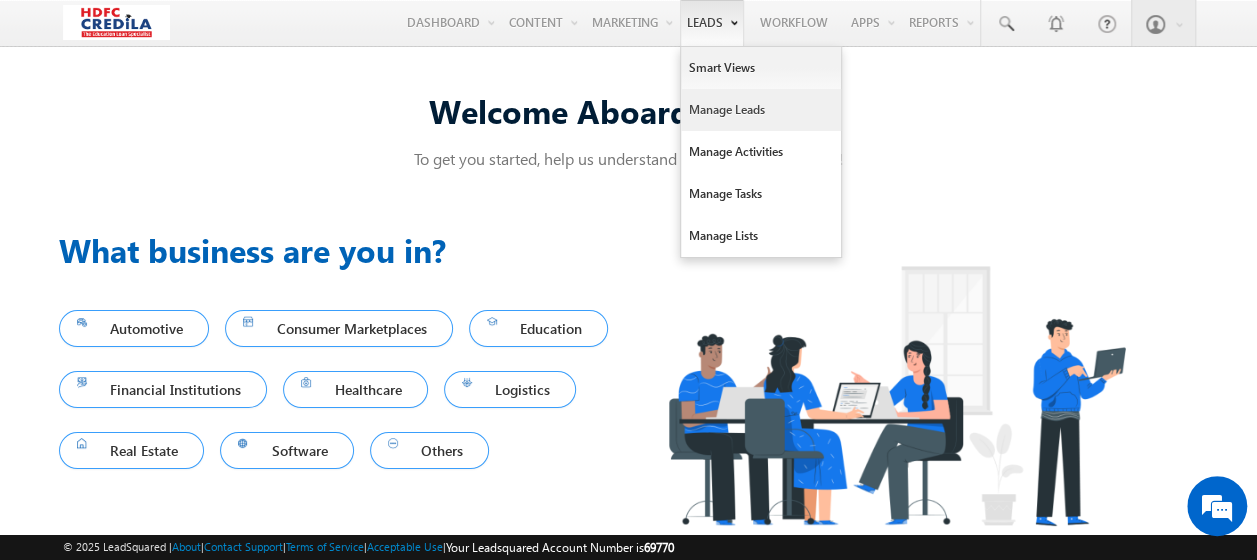click on "Manage Leads" at bounding box center [761, 110] 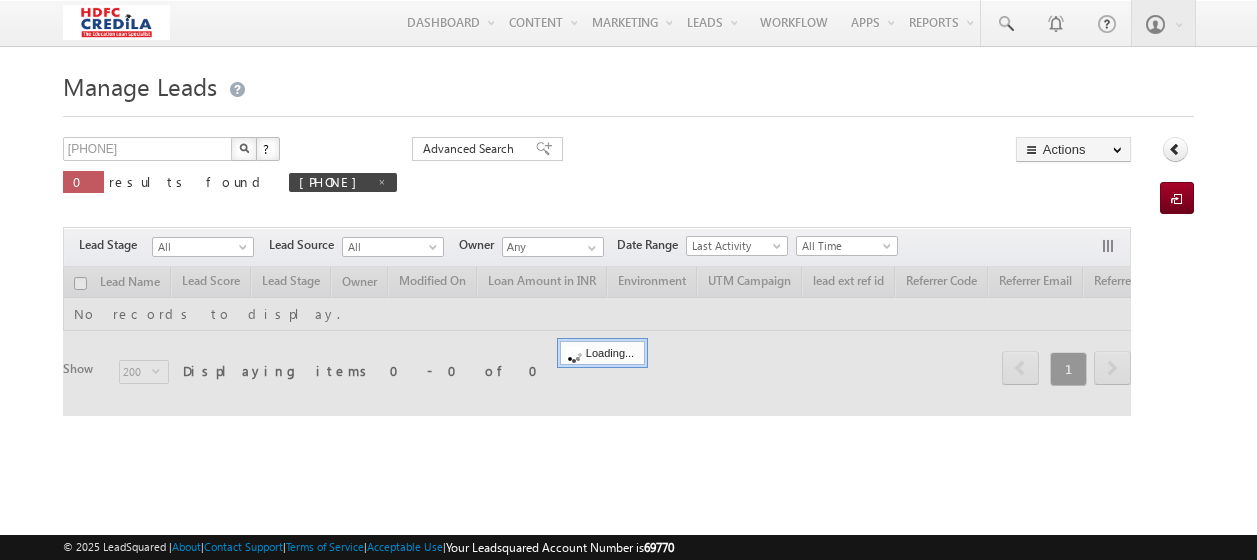 scroll, scrollTop: 0, scrollLeft: 0, axis: both 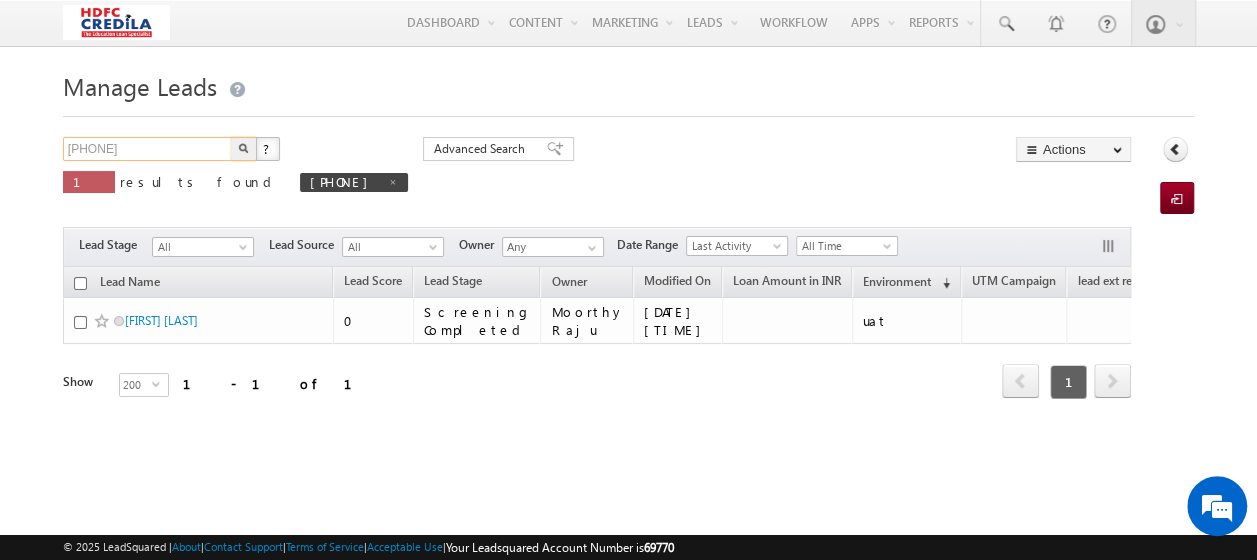 drag, startPoint x: 156, startPoint y: 152, endPoint x: -4, endPoint y: 174, distance: 161.50542 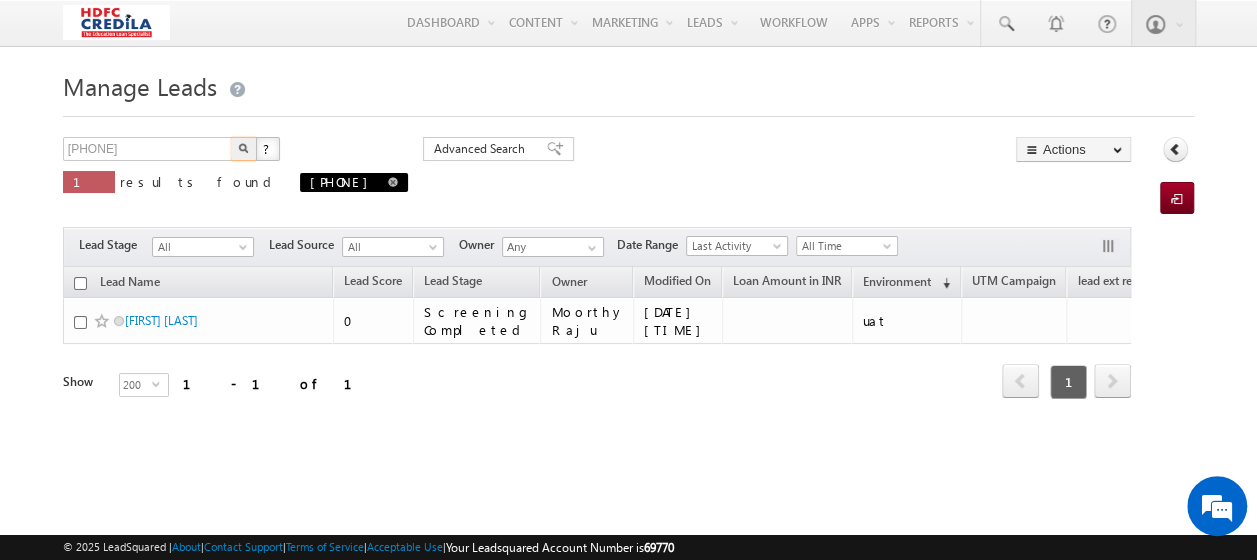 click at bounding box center (393, 182) 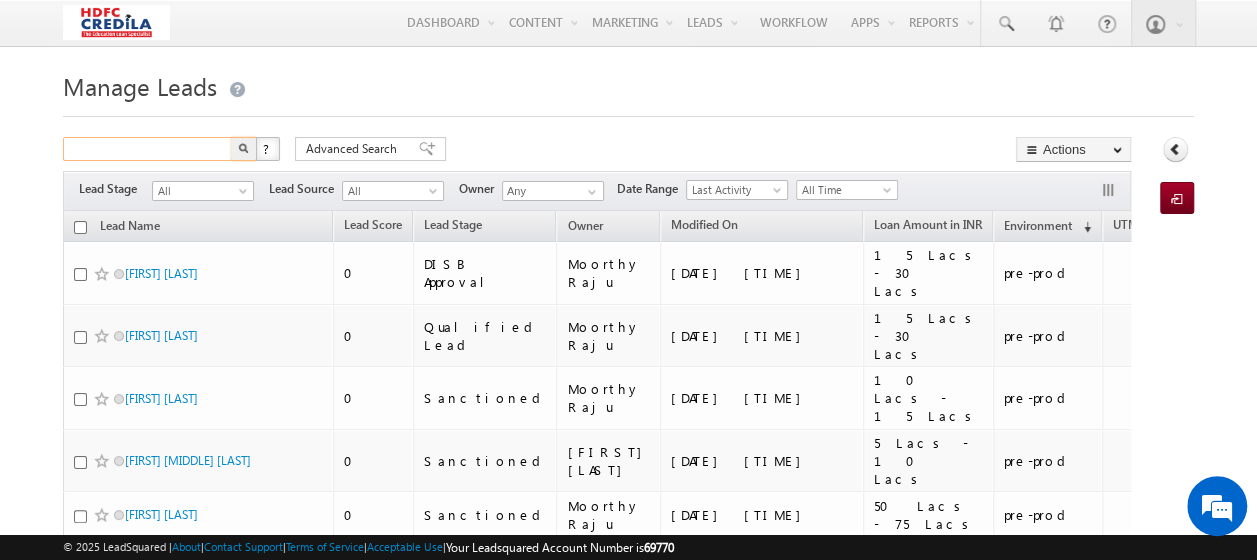 click at bounding box center [148, 149] 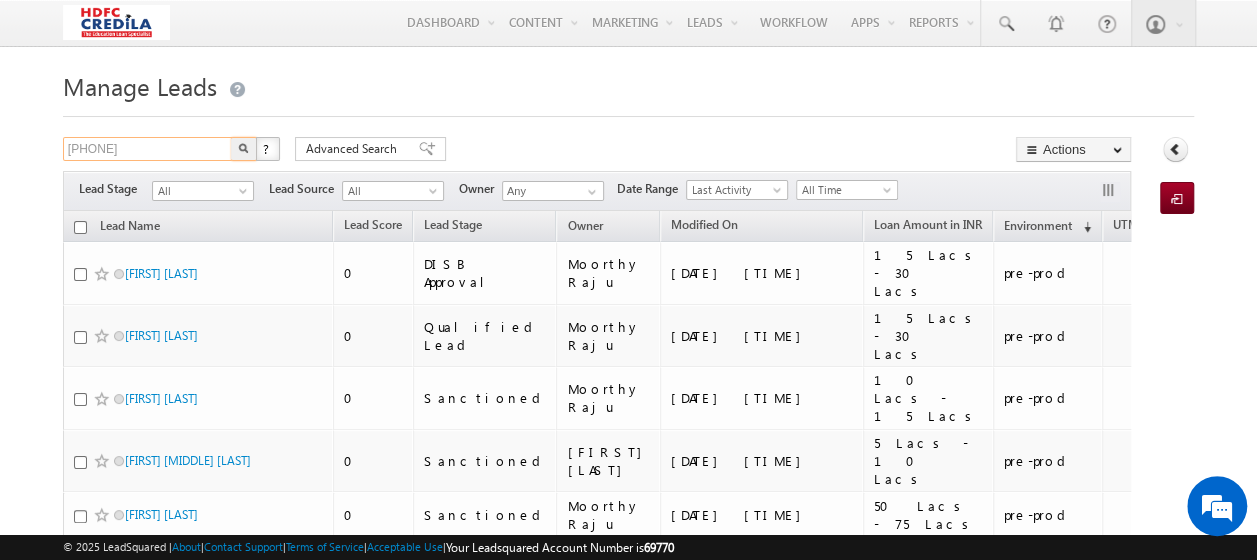 type on "2356422222" 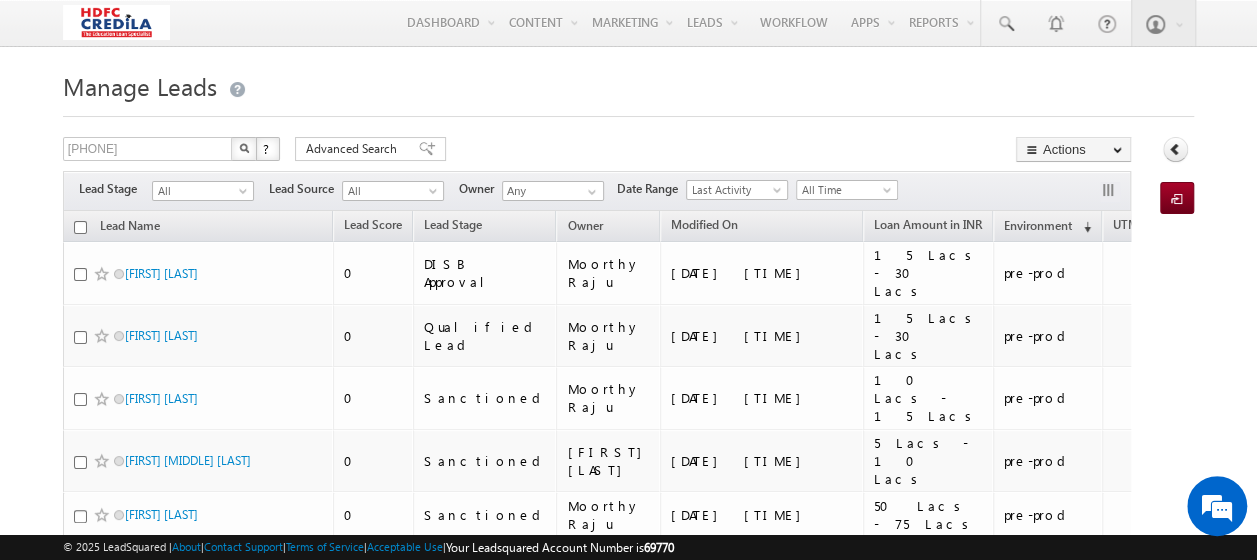 click at bounding box center (244, 148) 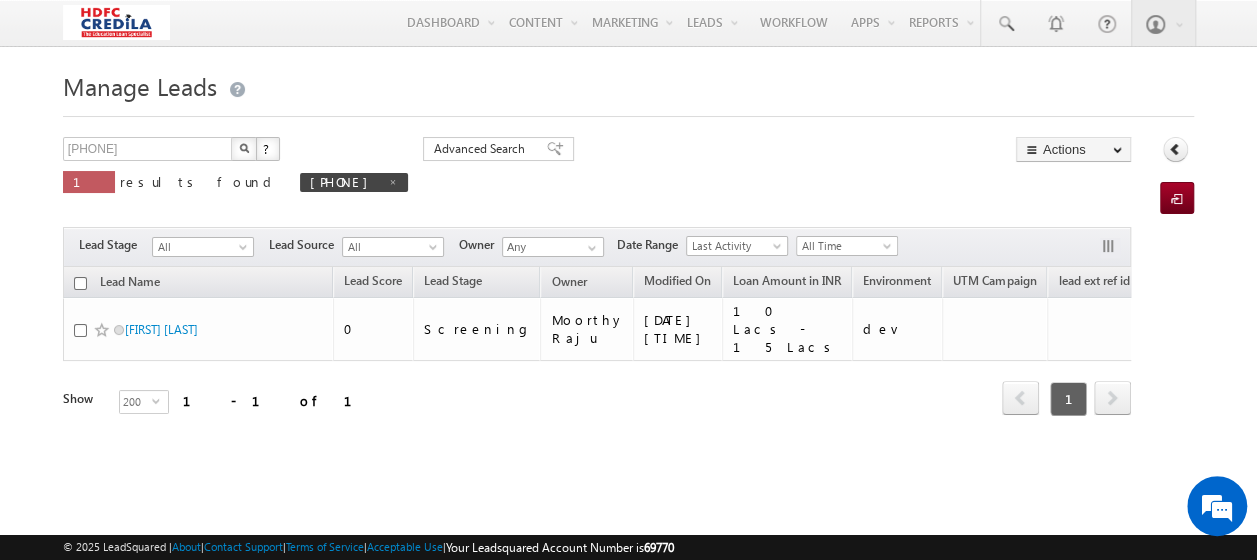 scroll, scrollTop: 0, scrollLeft: 0, axis: both 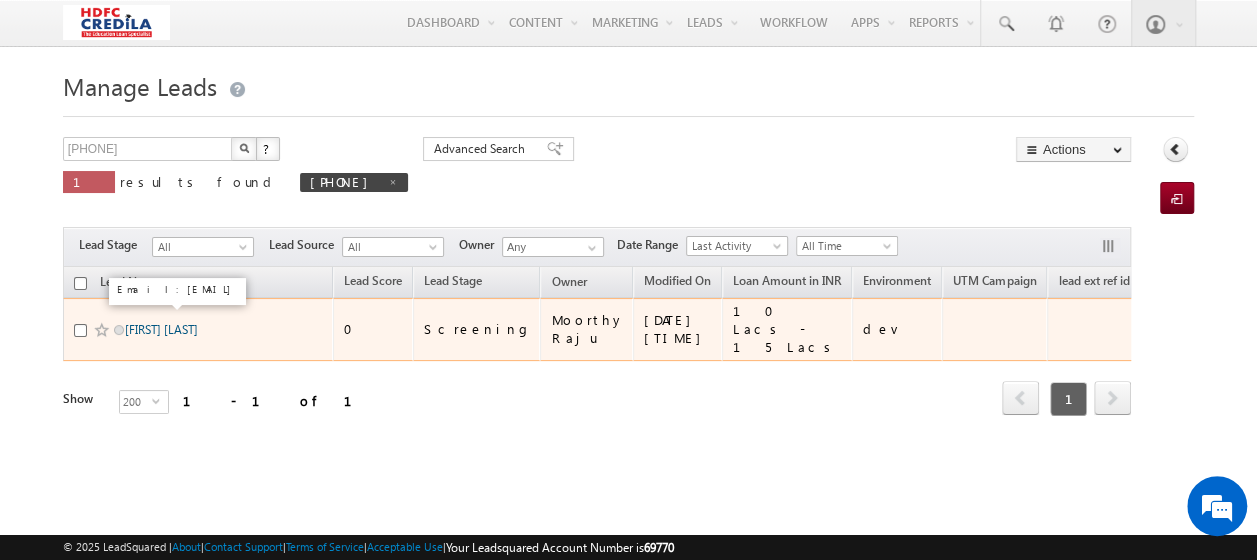 click on "Prathamesh Dattaram Shinde" at bounding box center (161, 329) 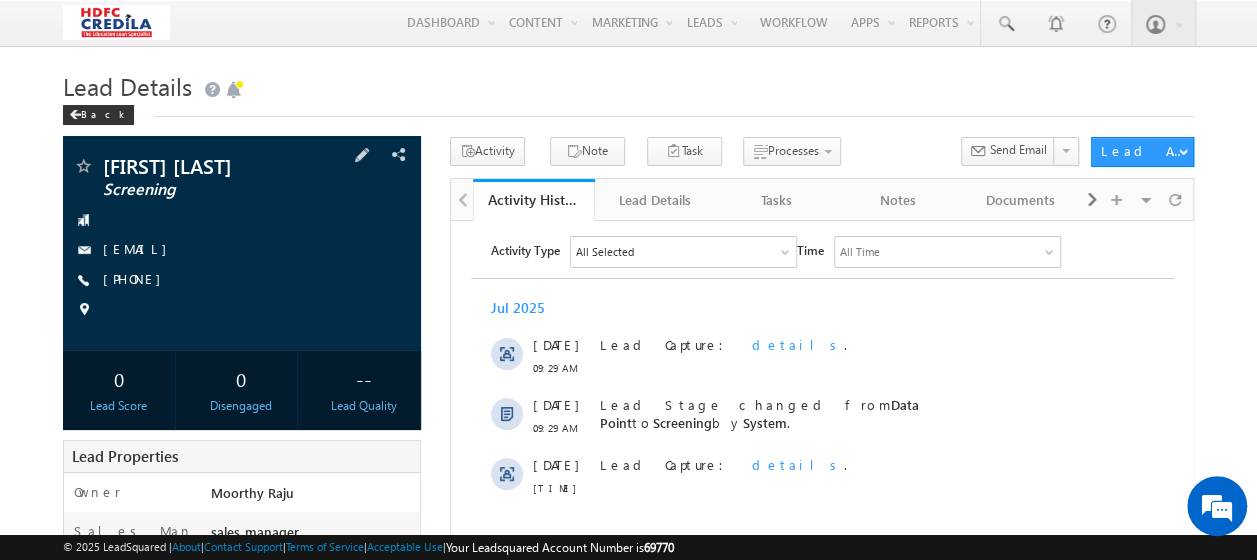 scroll, scrollTop: 0, scrollLeft: 0, axis: both 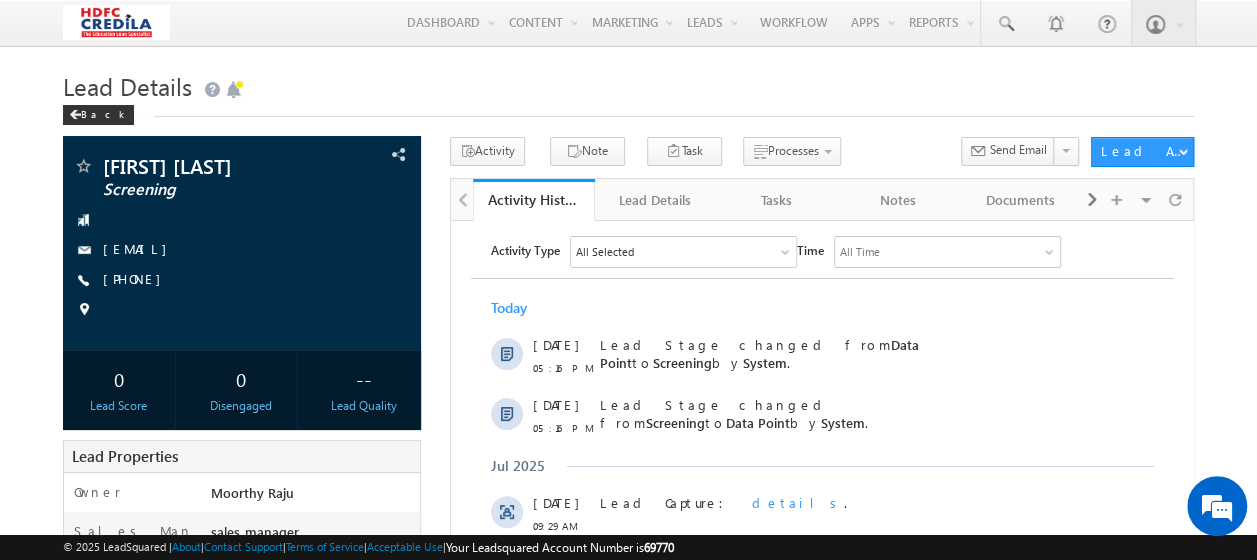 click on "[FIRST] [LAST]
Screening
--" at bounding box center (628, 615) 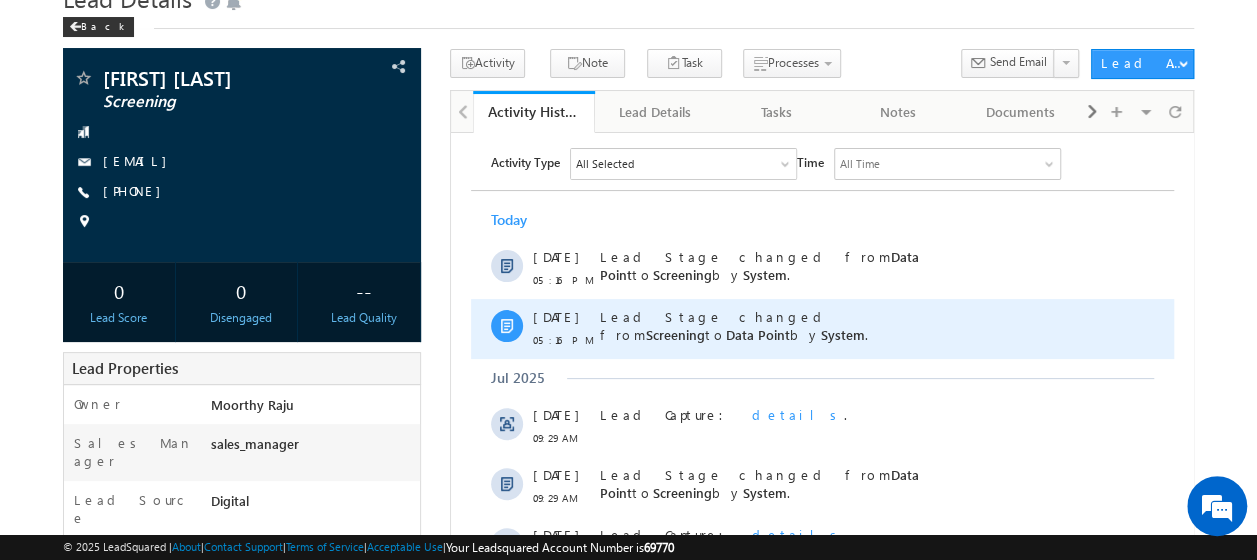 scroll, scrollTop: 0, scrollLeft: 0, axis: both 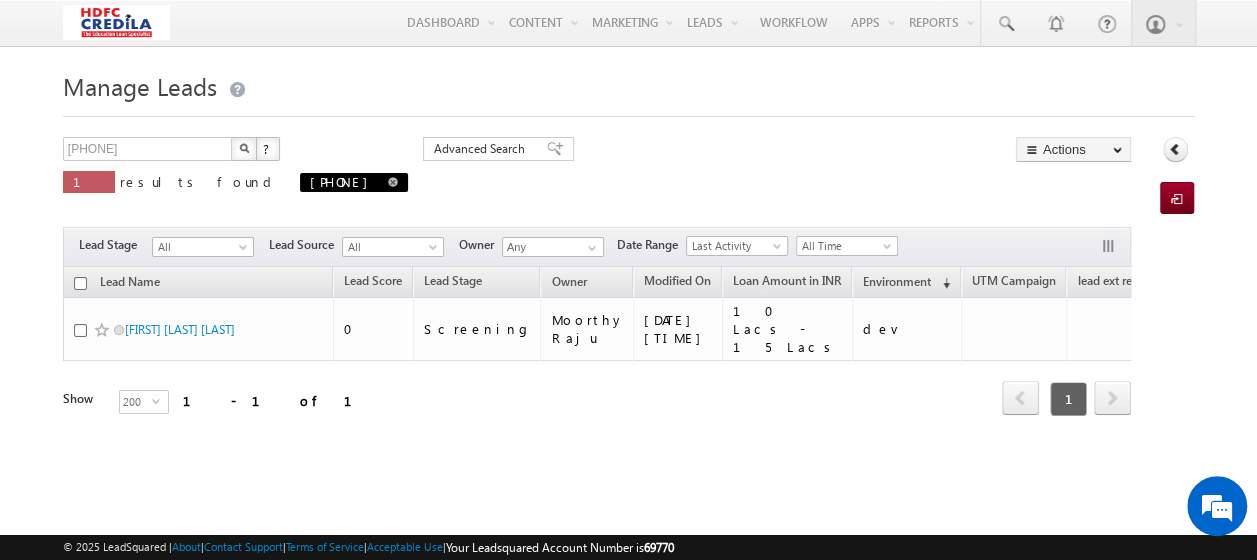 click at bounding box center (393, 182) 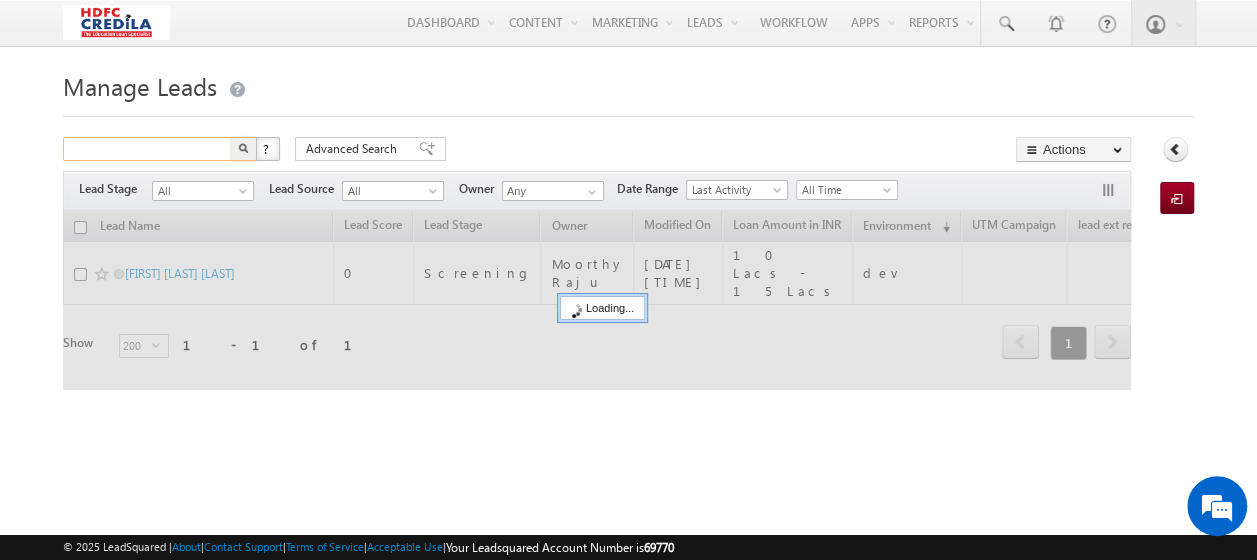 click at bounding box center [148, 149] 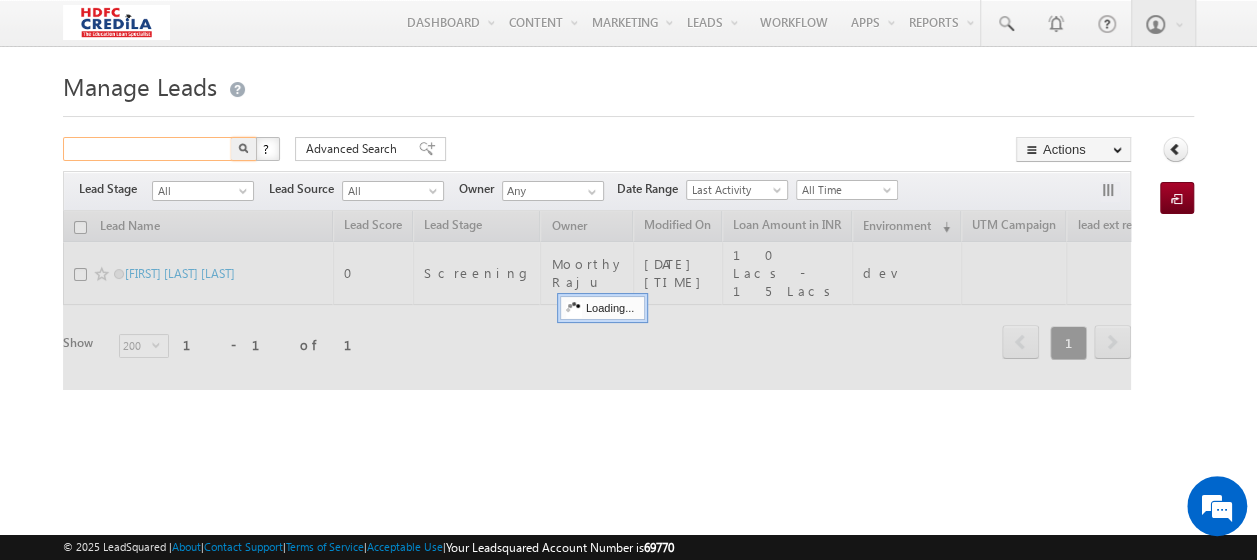 paste on "5435345345" 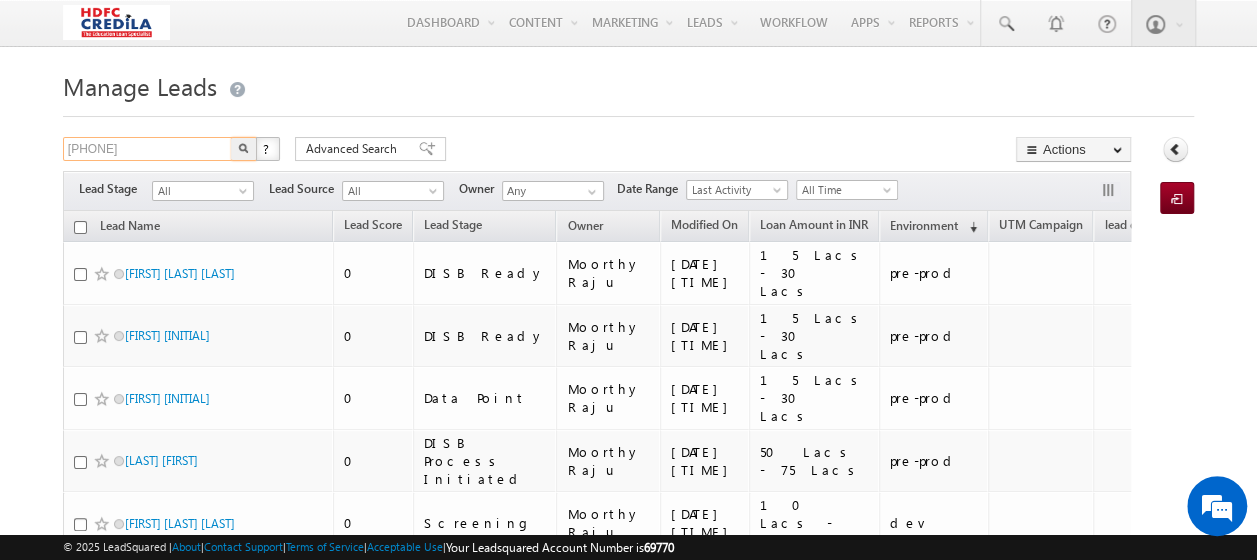 paste on "5435345345" 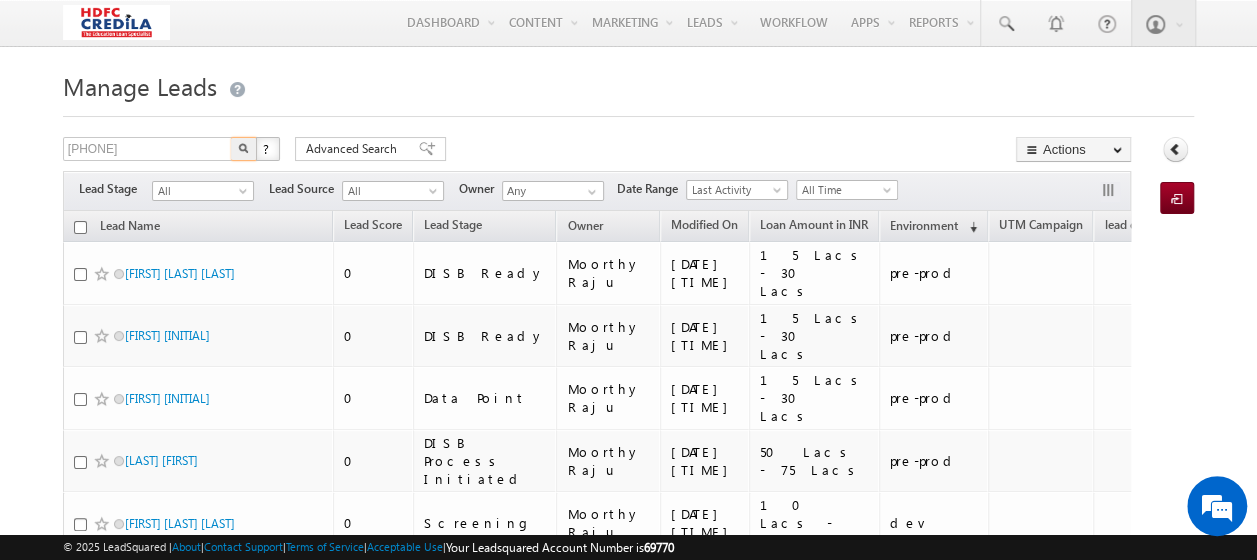 click at bounding box center (243, 148) 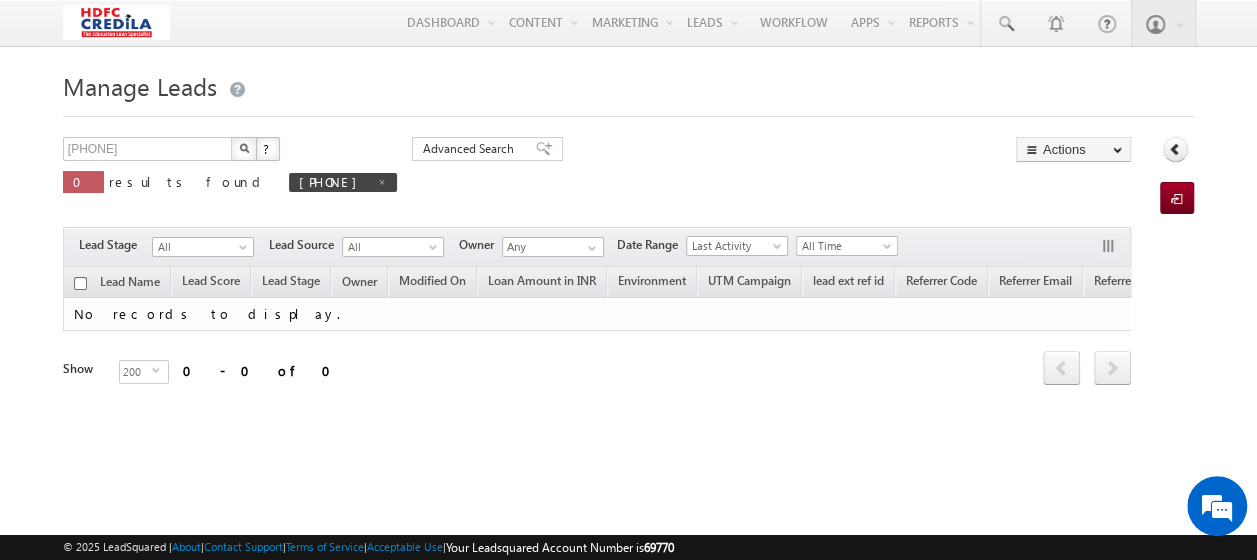 scroll, scrollTop: 0, scrollLeft: 0, axis: both 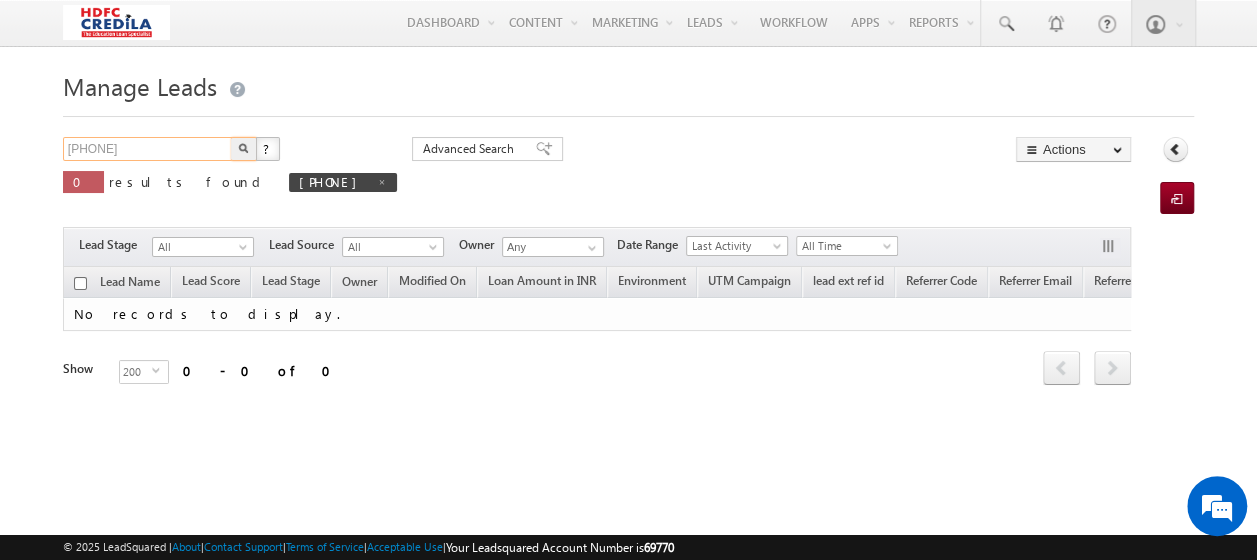 drag, startPoint x: 196, startPoint y: 142, endPoint x: 34, endPoint y: 146, distance: 162.04938 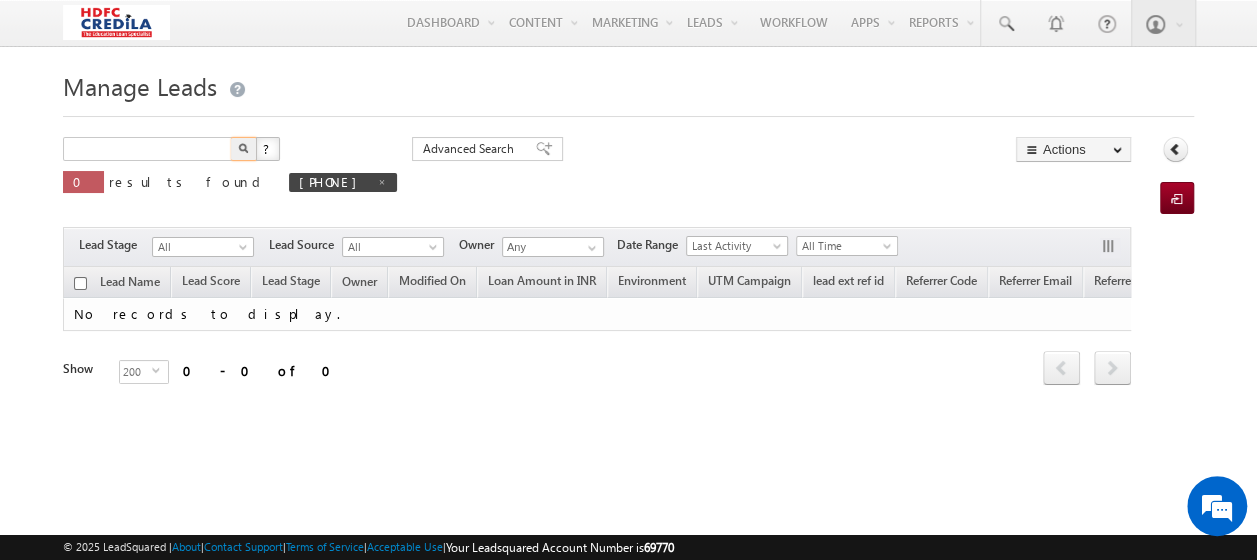 click at bounding box center [244, 149] 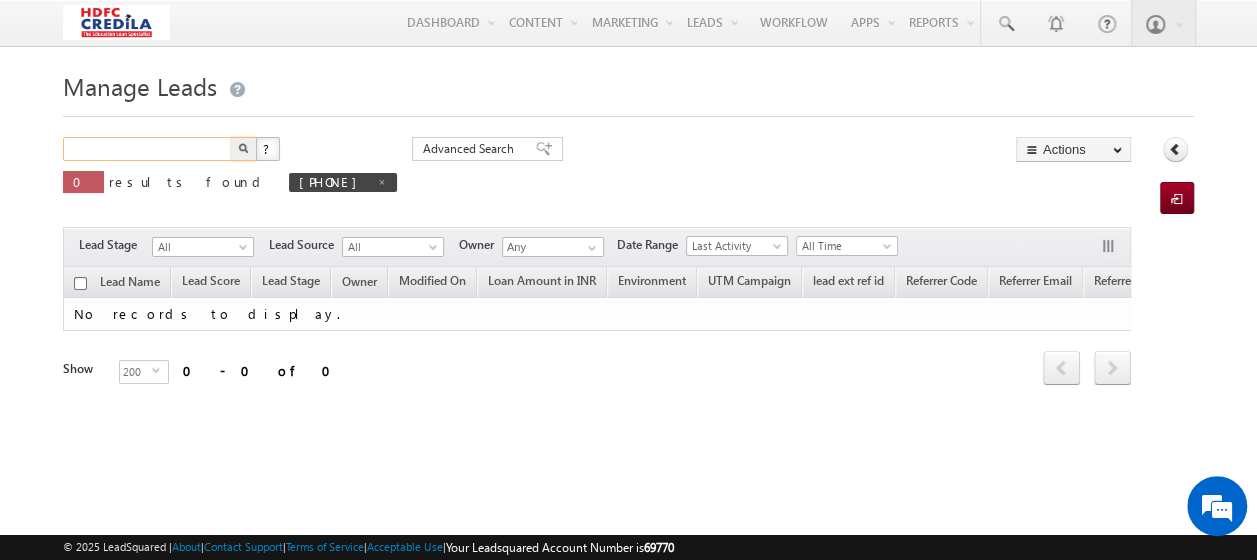 paste on "5565655655" 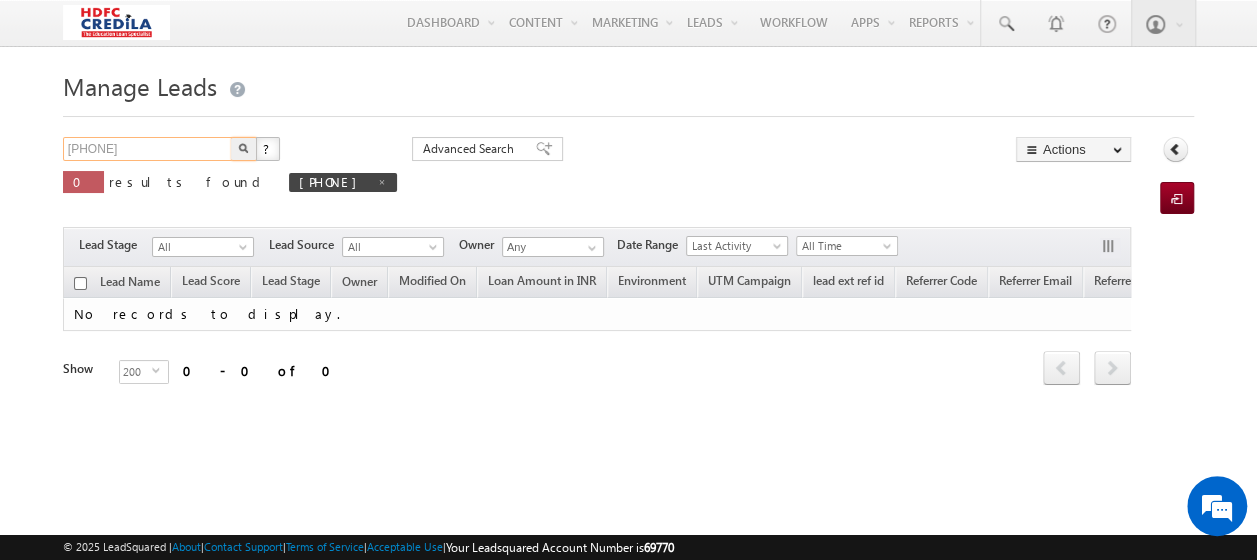 type on "5565655655" 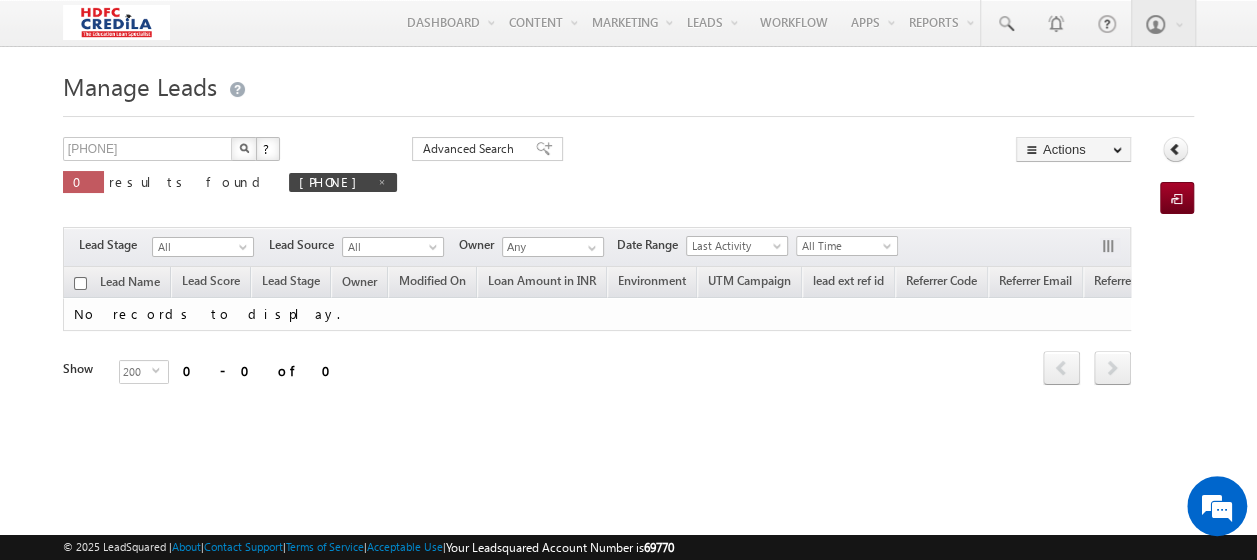 click at bounding box center [244, 148] 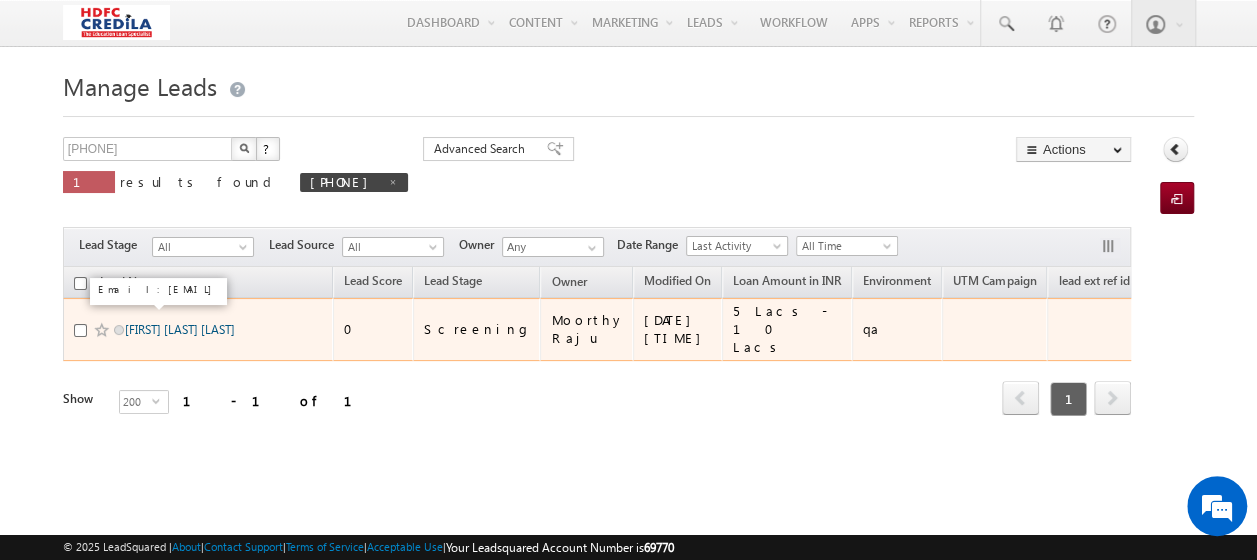 click on "[FIRST] [MIDDLE] [LAST]" at bounding box center (180, 329) 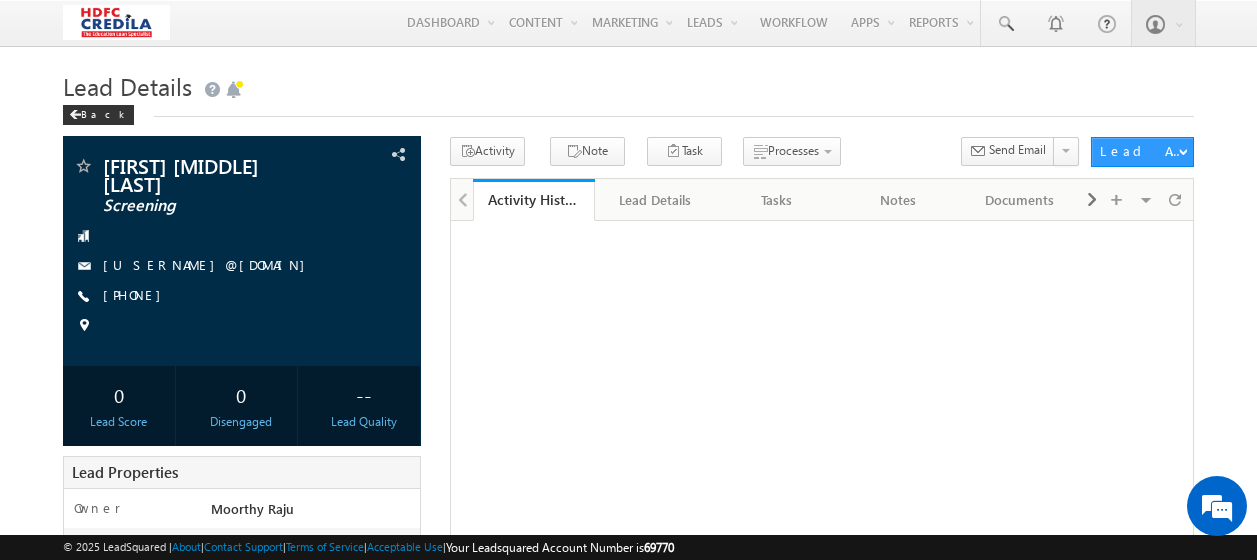 scroll, scrollTop: 0, scrollLeft: 0, axis: both 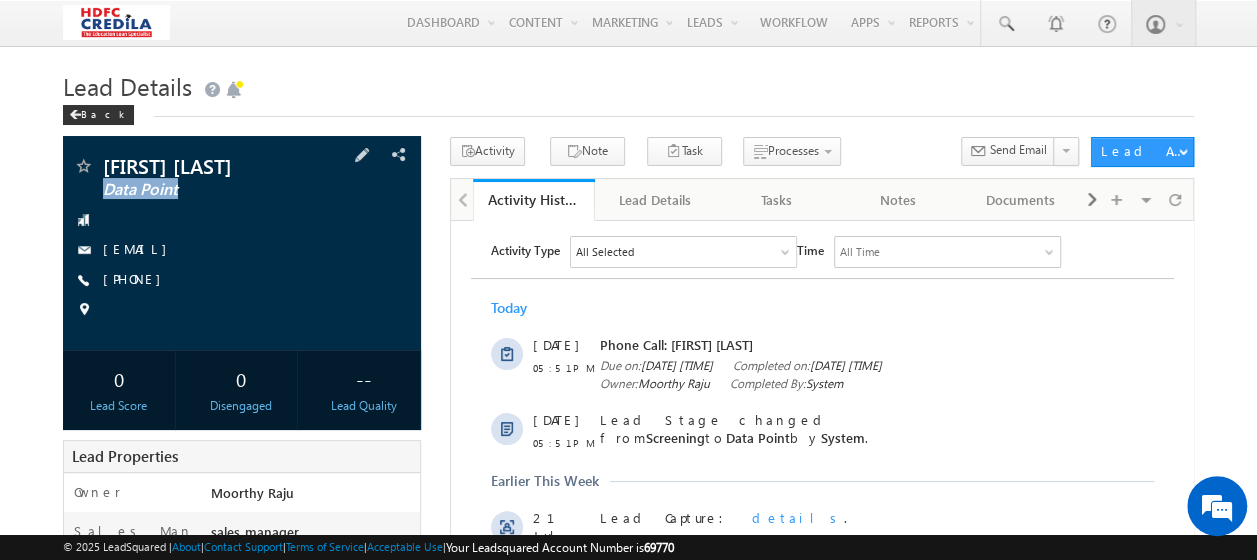 drag, startPoint x: 93, startPoint y: 209, endPoint x: 104, endPoint y: 207, distance: 11.18034 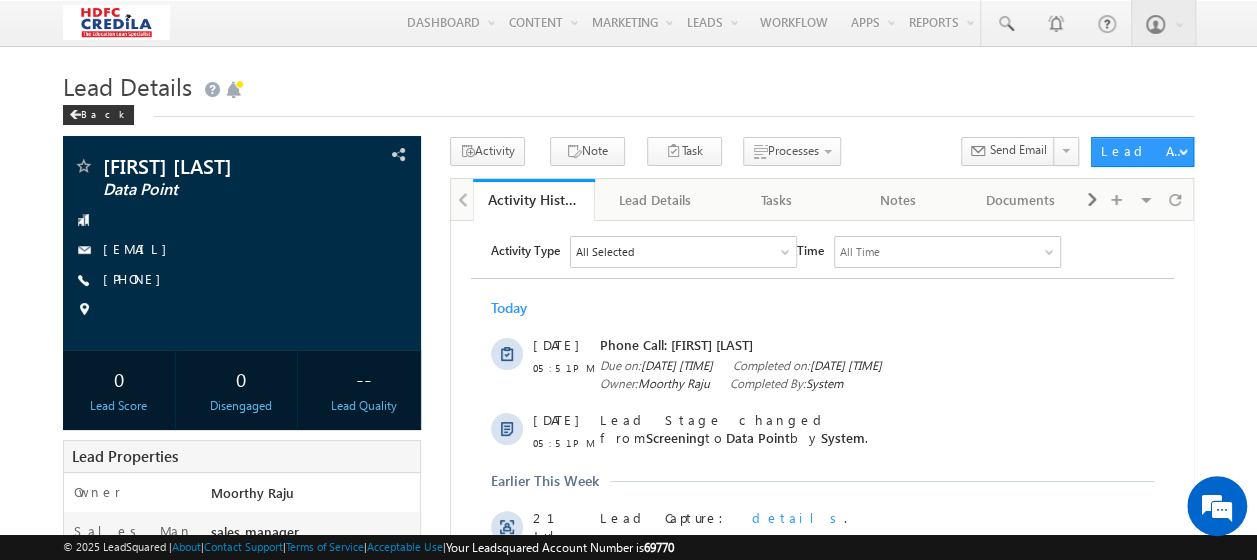 drag, startPoint x: 104, startPoint y: 207, endPoint x: -4, endPoint y: 260, distance: 120.30378 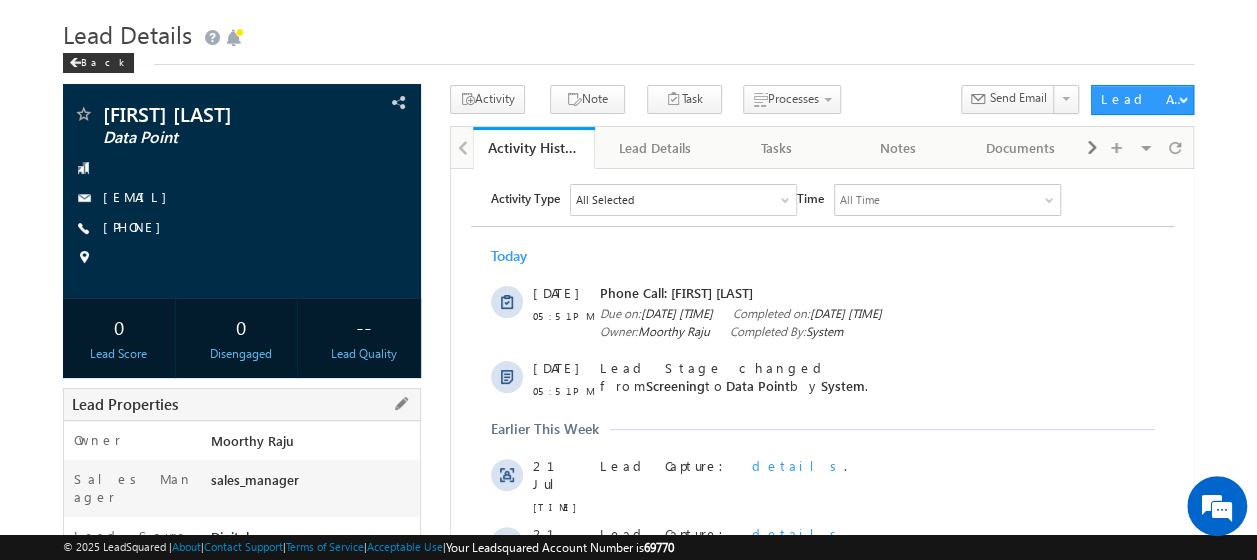 scroll, scrollTop: 0, scrollLeft: 0, axis: both 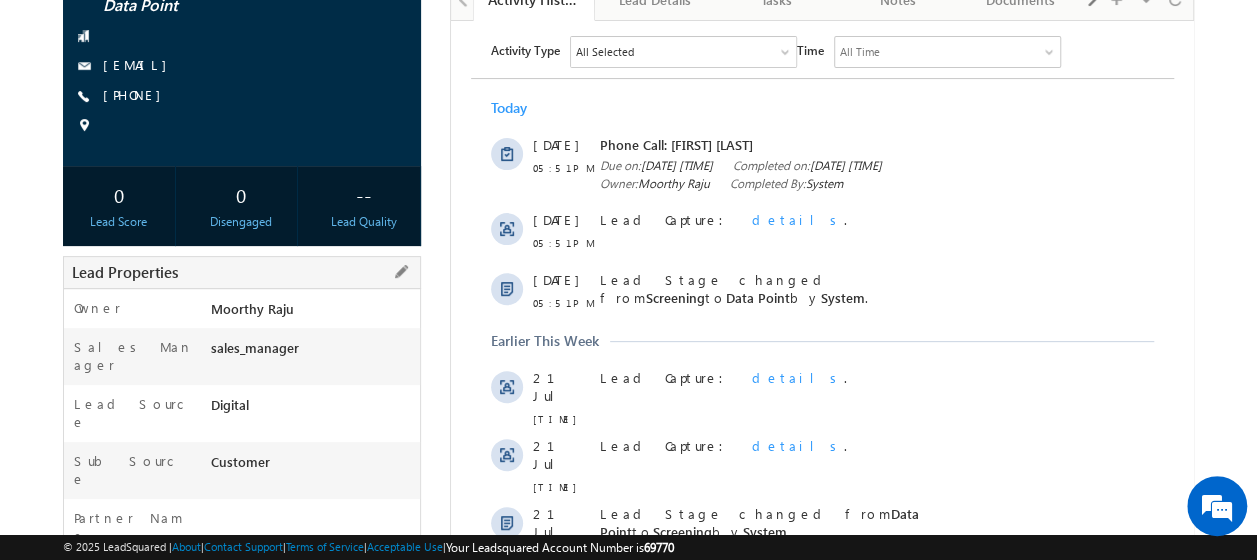 drag, startPoint x: 205, startPoint y: 345, endPoint x: 321, endPoint y: 347, distance: 116.01724 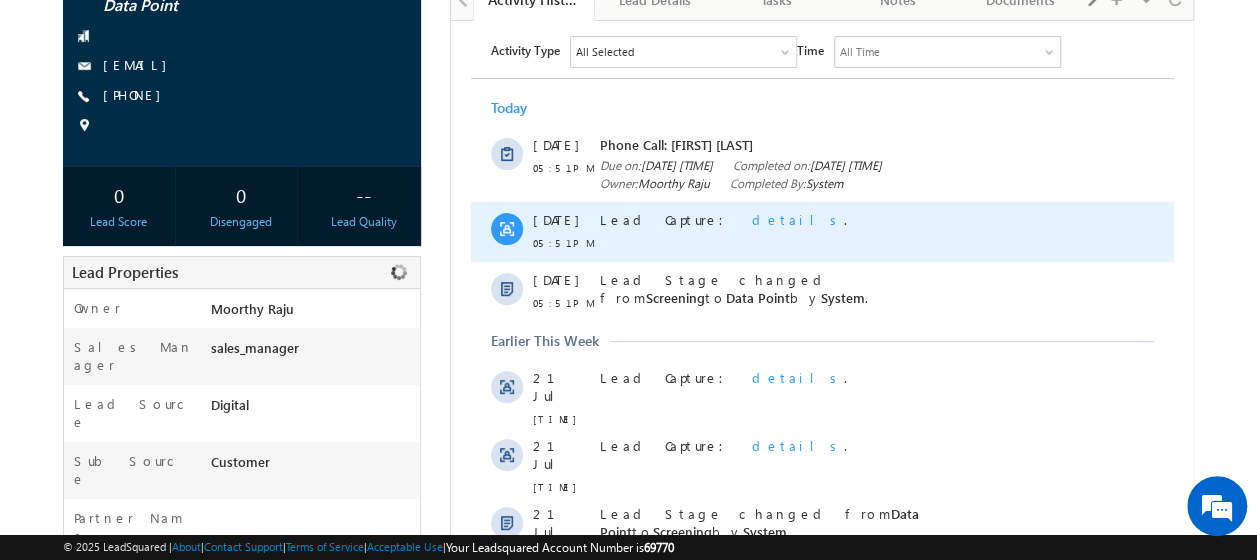 click on "details" at bounding box center [797, 218] 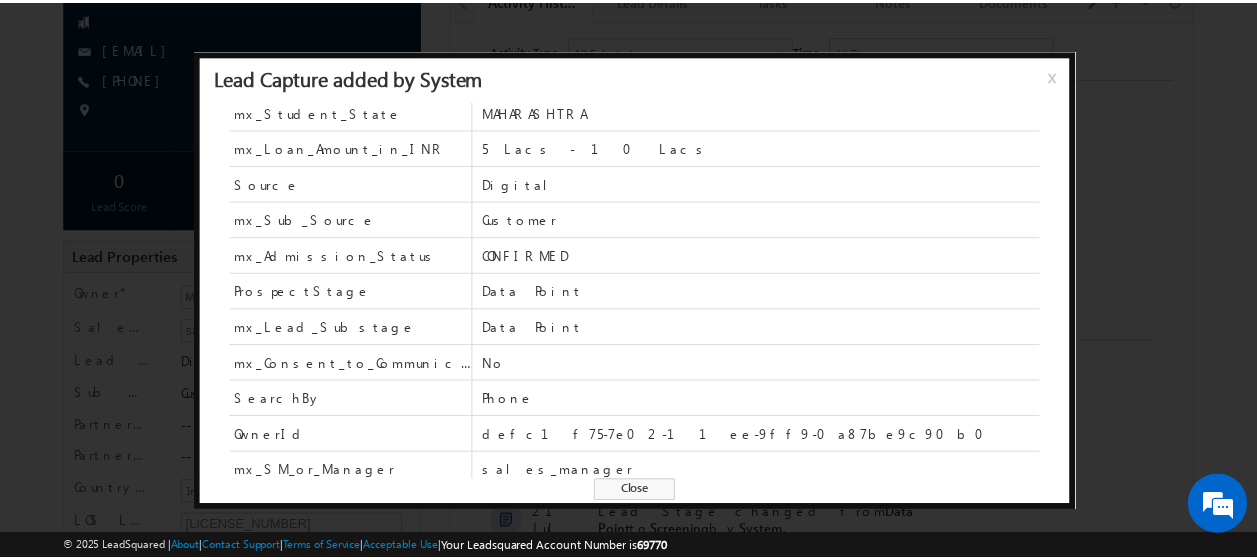 scroll, scrollTop: 261, scrollLeft: 0, axis: vertical 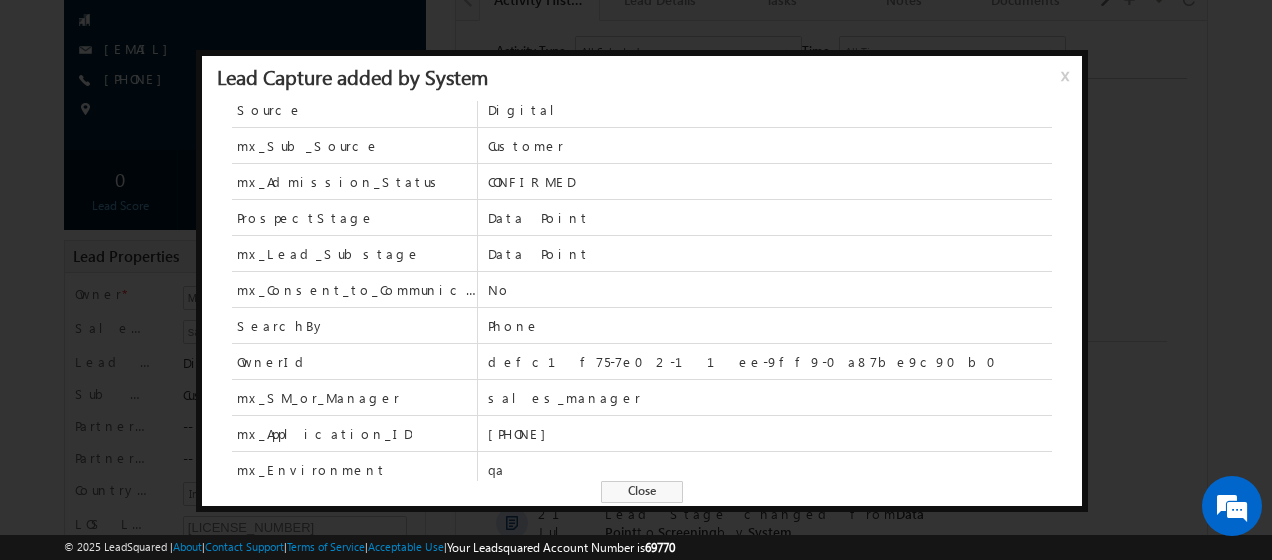click on "x" at bounding box center [1069, 83] 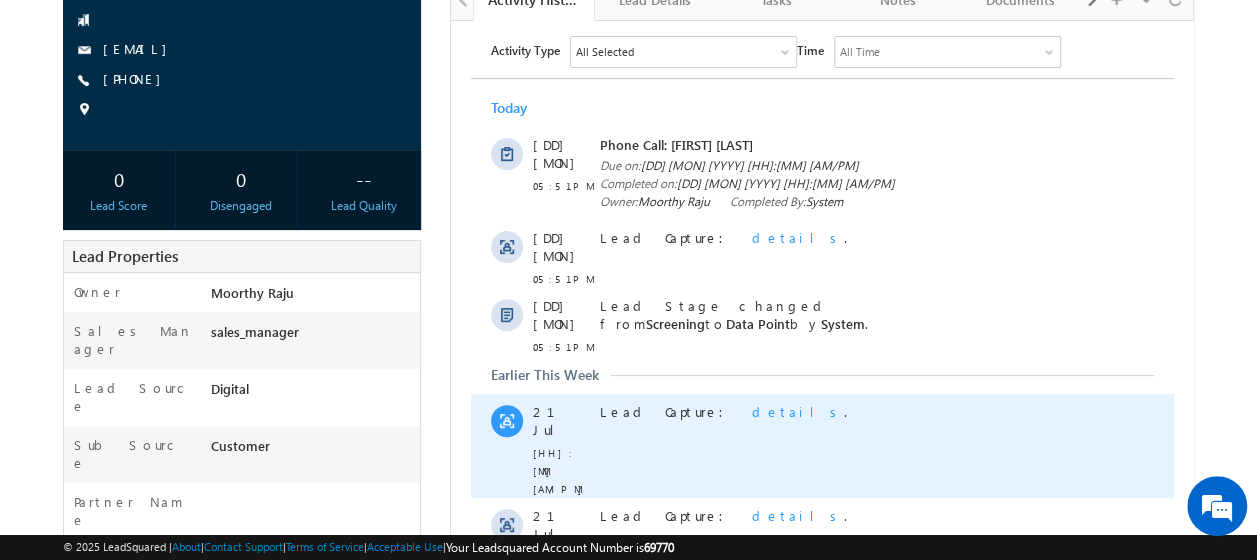 scroll, scrollTop: 0, scrollLeft: 0, axis: both 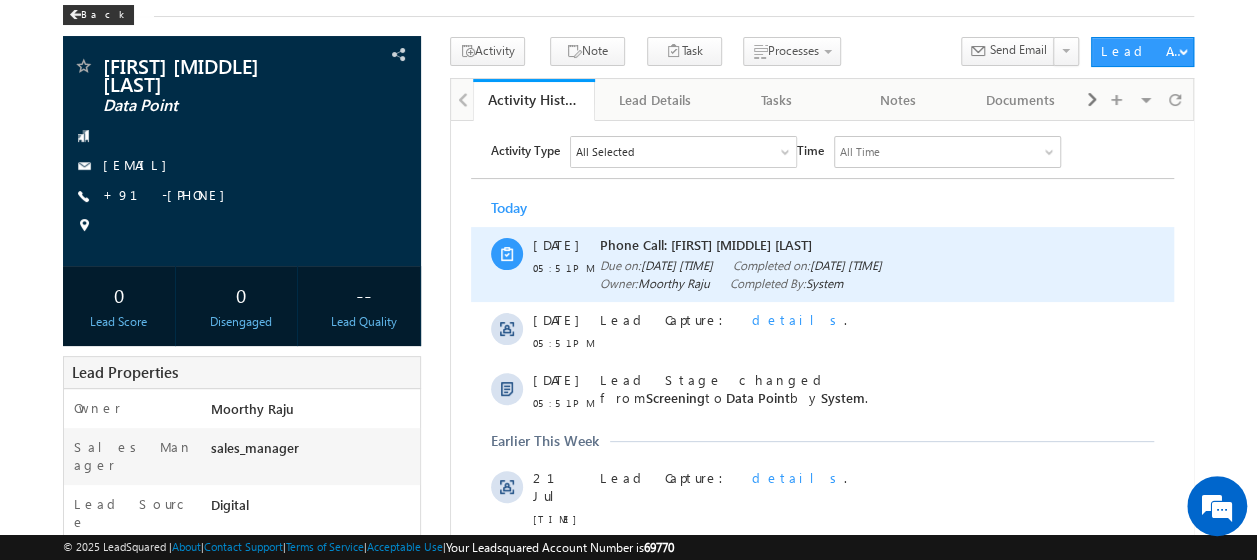 click on "Phone Call: [FIRST] [MIDDLE] [LAST]" at bounding box center (770, 244) 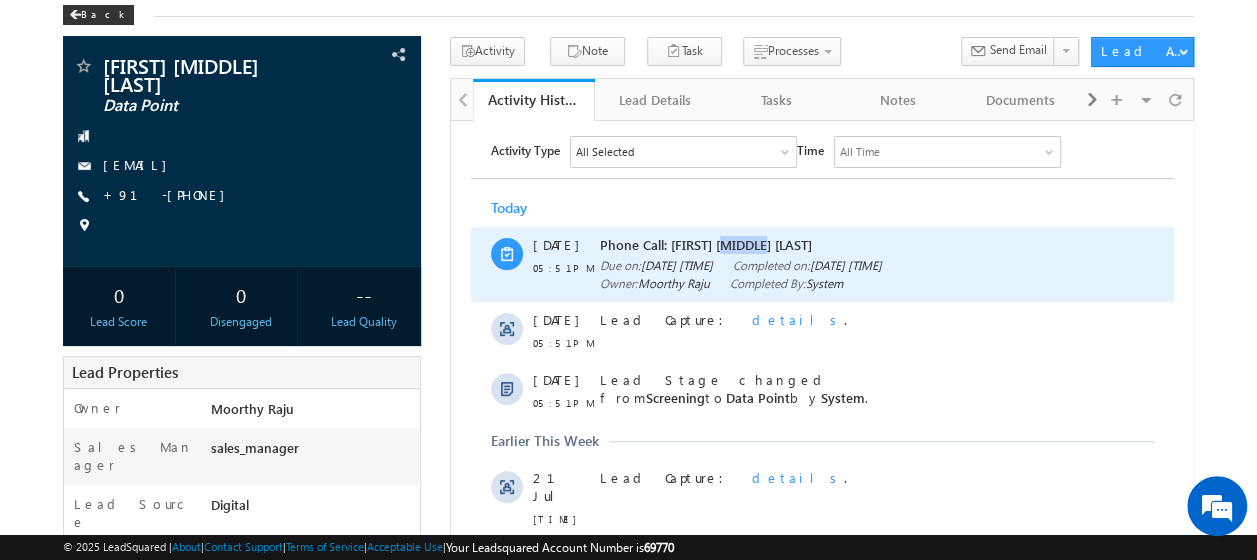 click on "Phone Call: [FIRST] [MIDDLE] [LAST]" at bounding box center [770, 244] 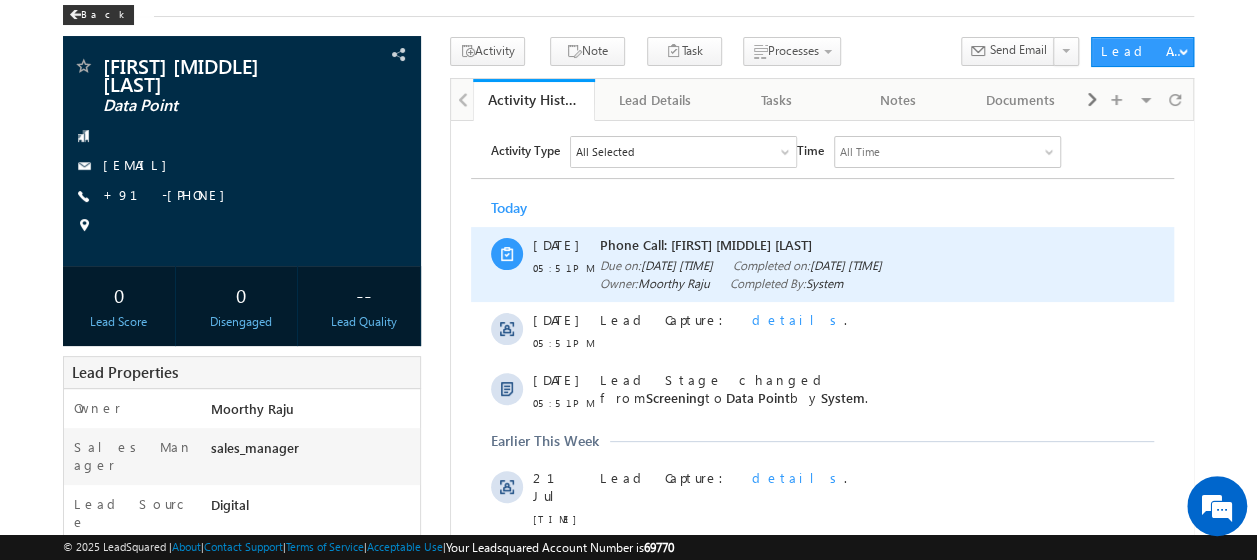 drag, startPoint x: 683, startPoint y: 246, endPoint x: 737, endPoint y: 240, distance: 54.33231 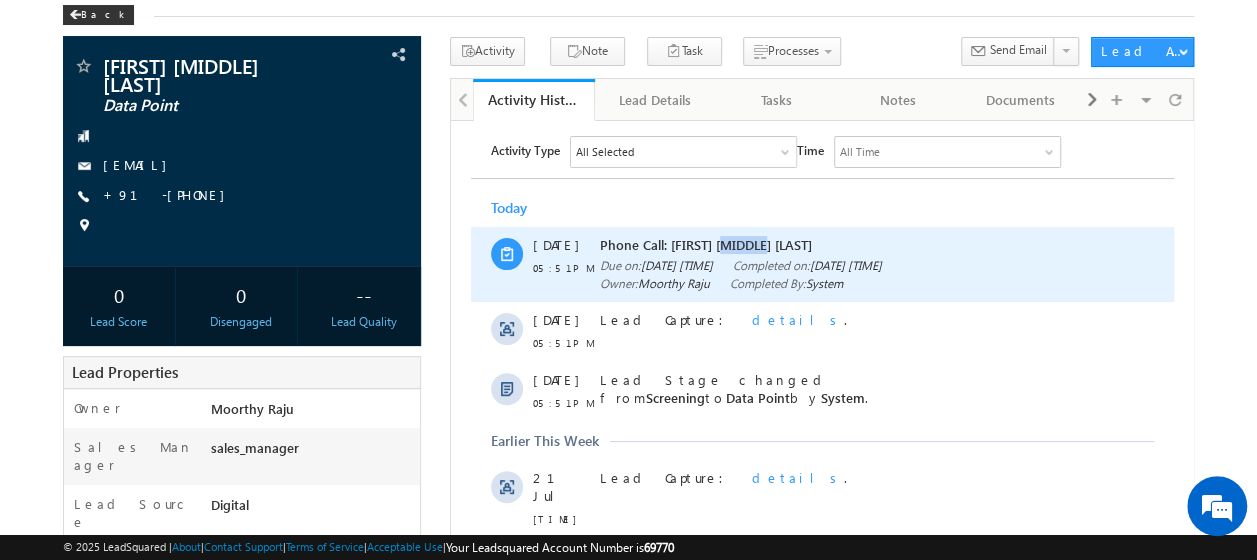 click on "Phone Call: [FIRST] [MIDDLE] [LAST]" at bounding box center [770, 244] 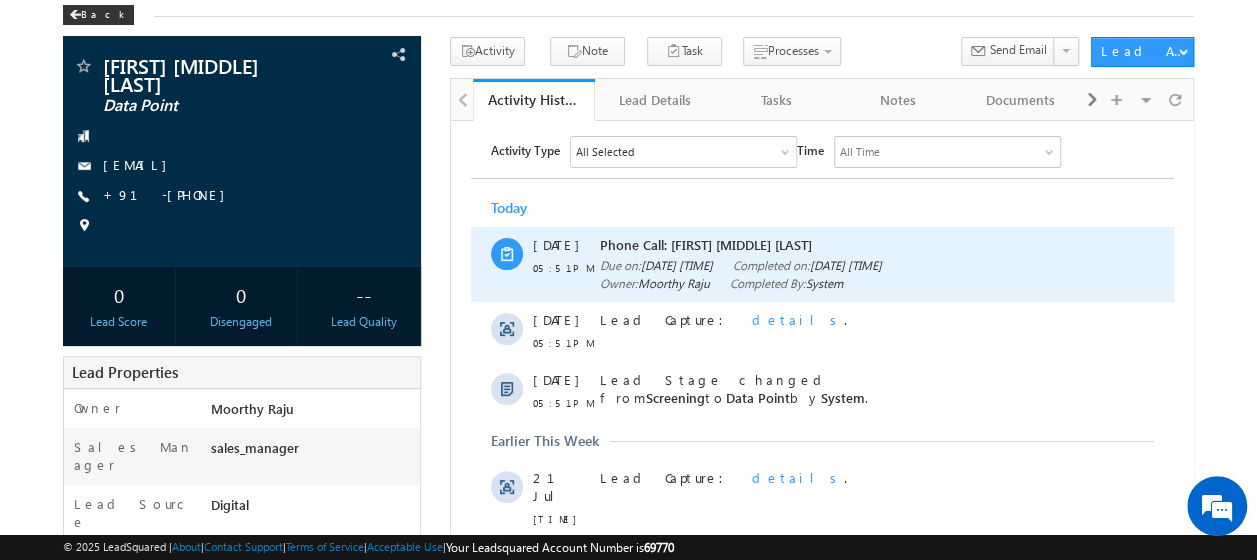 drag, startPoint x: 670, startPoint y: 249, endPoint x: 725, endPoint y: 240, distance: 55.7315 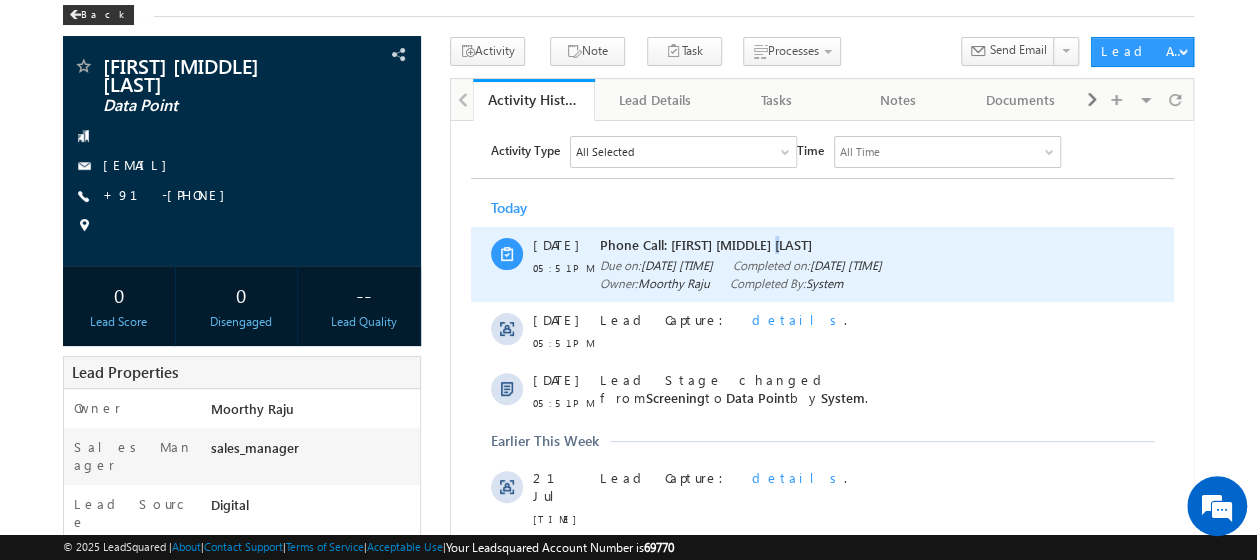 click on "Phone Call: [FIRST] [MIDDLE] [LAST]" at bounding box center [770, 244] 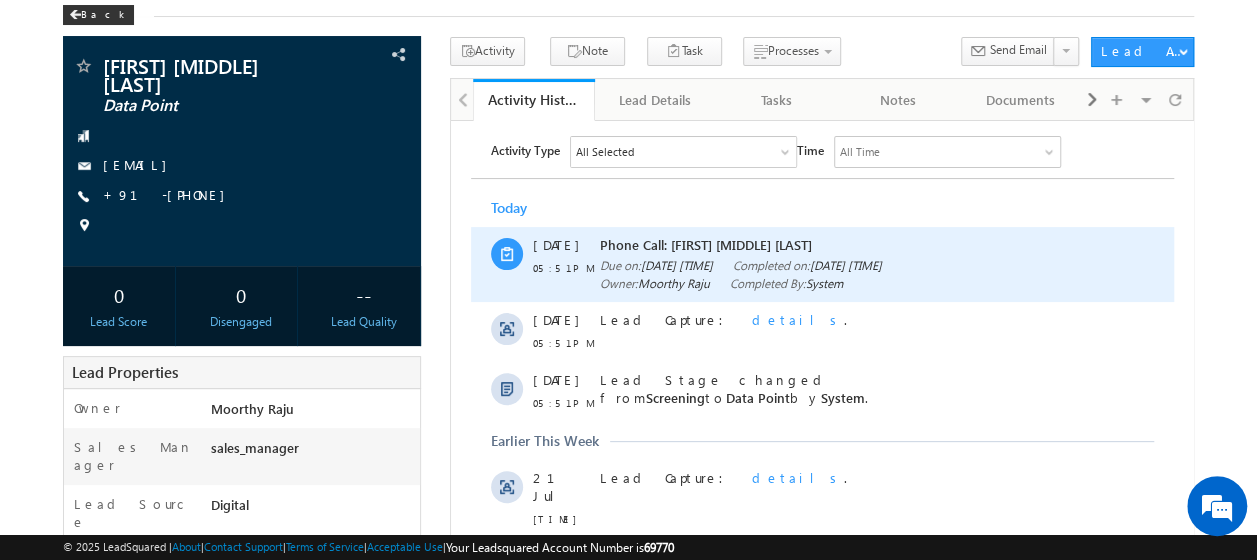 drag, startPoint x: 595, startPoint y: 246, endPoint x: 747, endPoint y: 274, distance: 154.55743 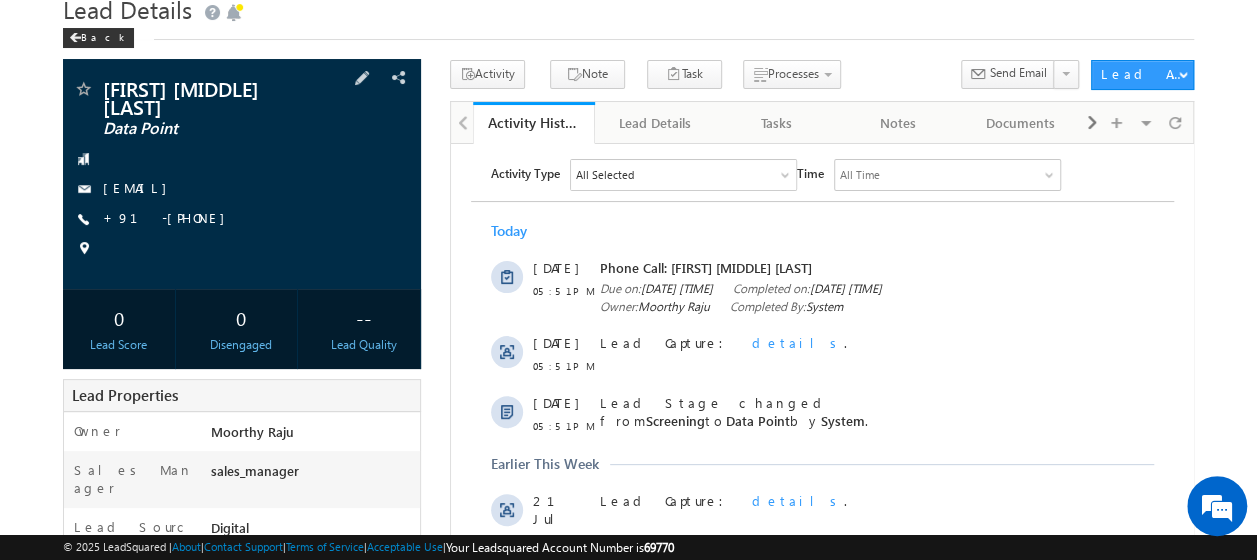 scroll, scrollTop: 0, scrollLeft: 0, axis: both 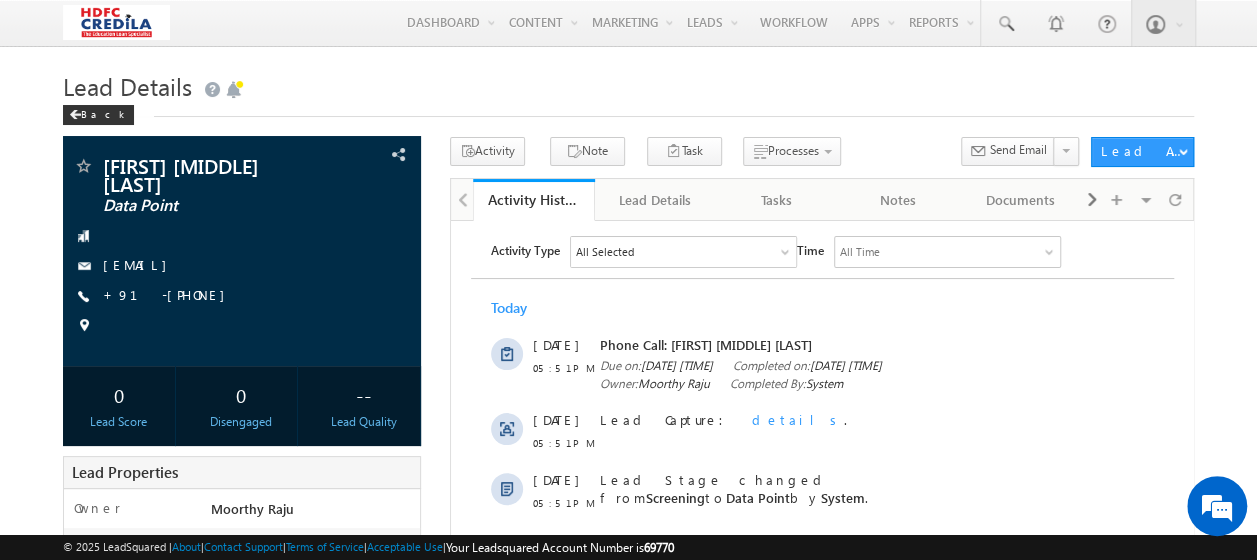 click on "Lead Details" at bounding box center (628, 84) 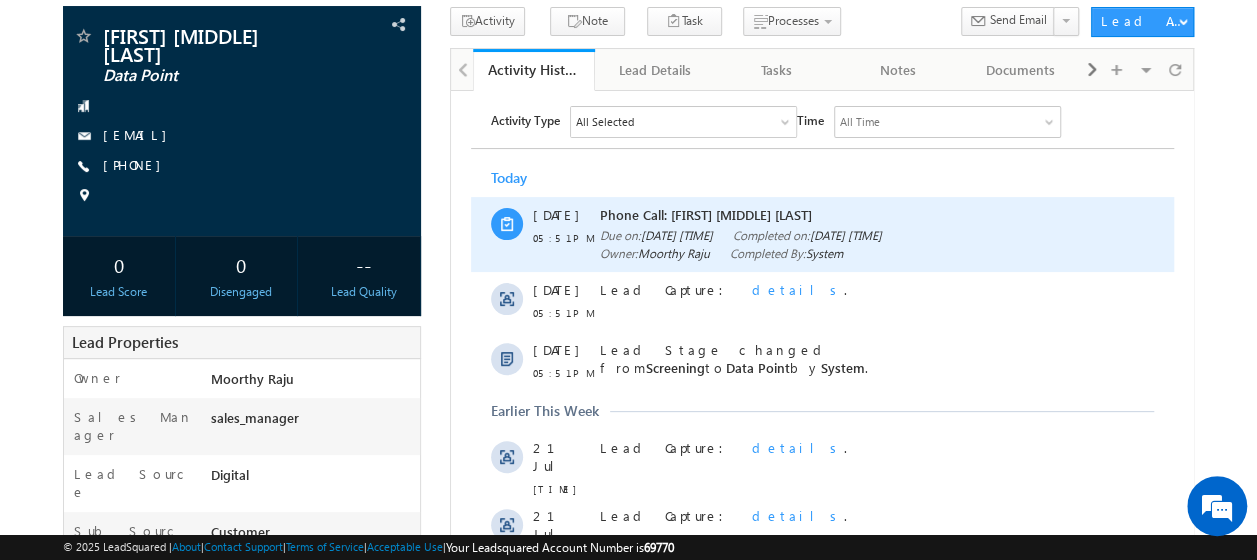 scroll, scrollTop: 200, scrollLeft: 0, axis: vertical 